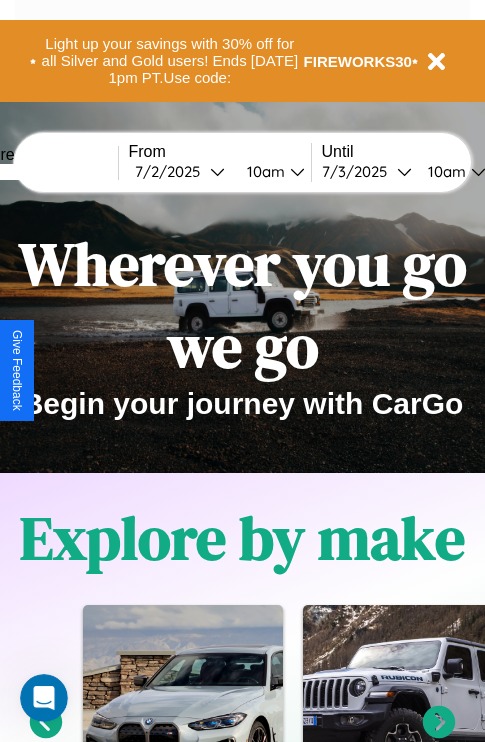 scroll, scrollTop: 308, scrollLeft: 0, axis: vertical 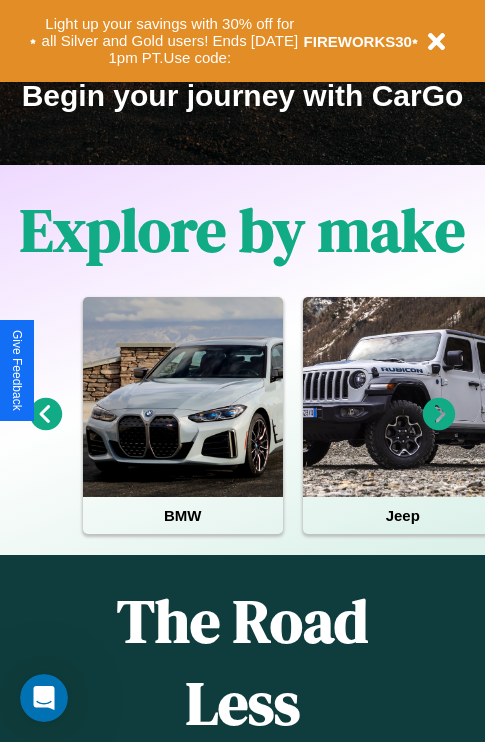 click 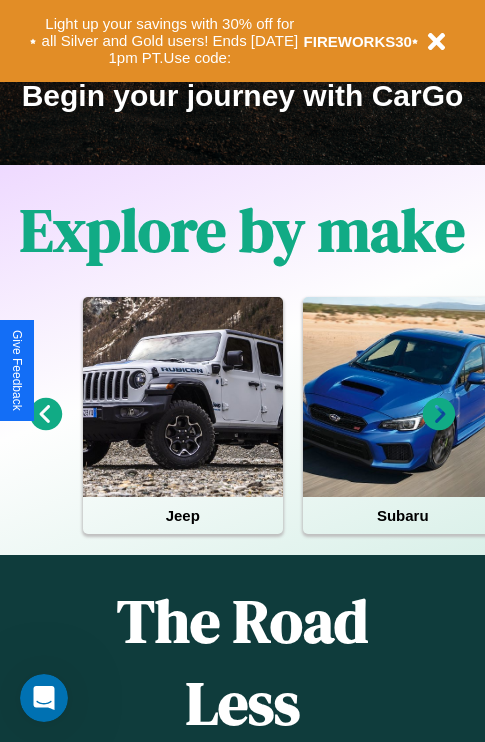 click 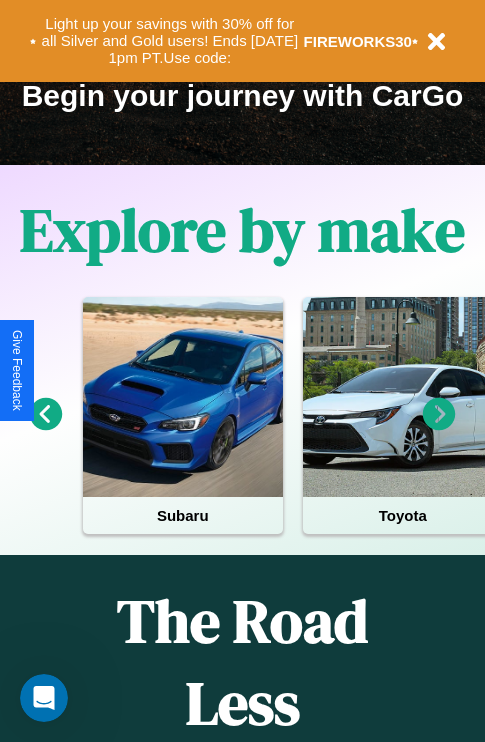 click 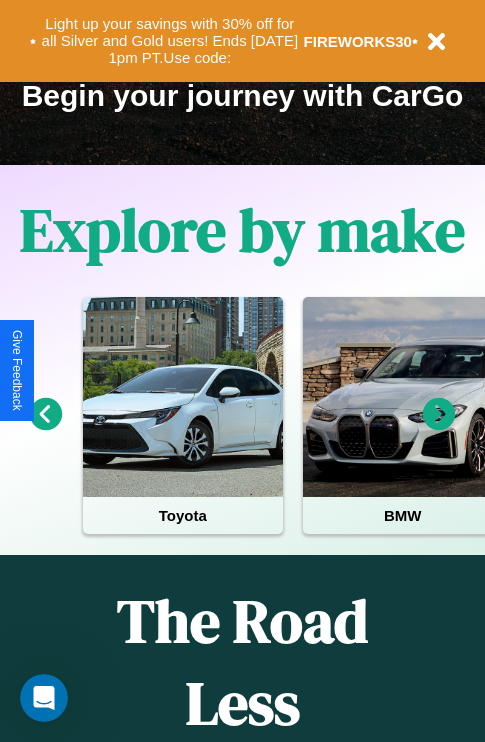click 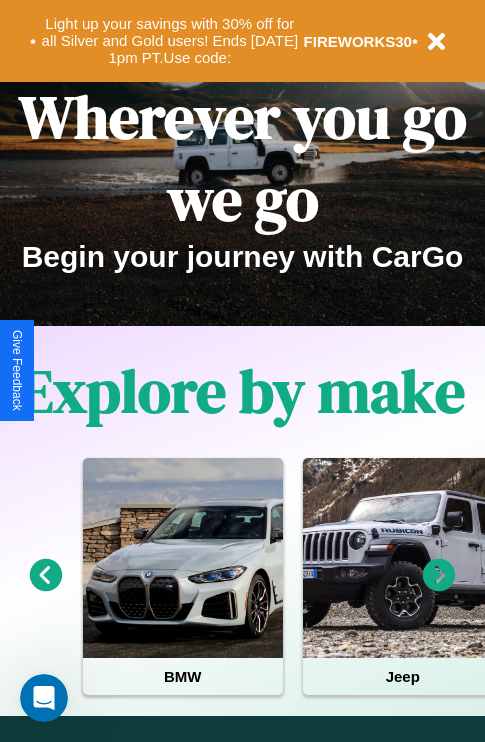 scroll, scrollTop: 0, scrollLeft: 0, axis: both 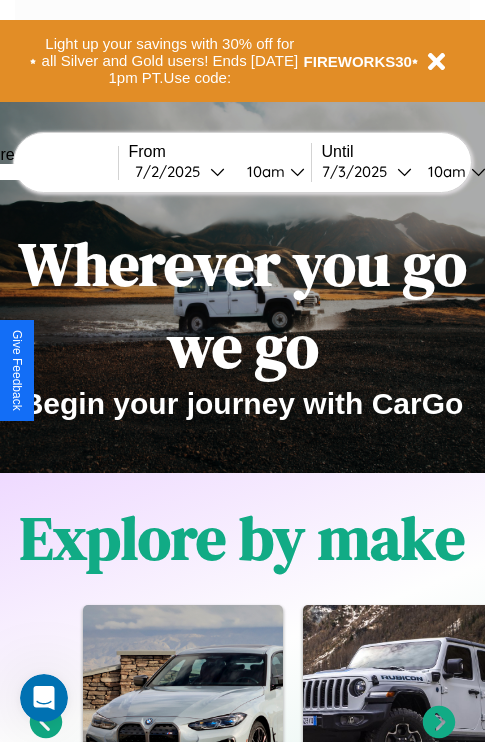 click at bounding box center (43, 172) 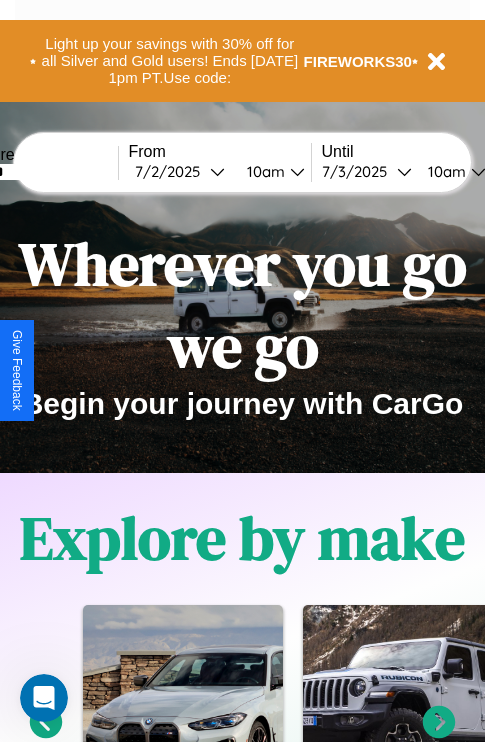 type on "******" 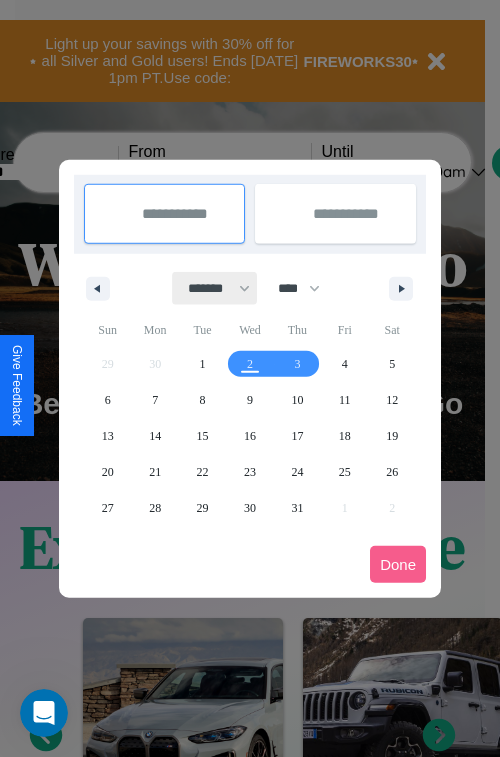 click on "******* ******** ***** ***** *** **** **** ****** ********* ******* ******** ********" at bounding box center [215, 288] 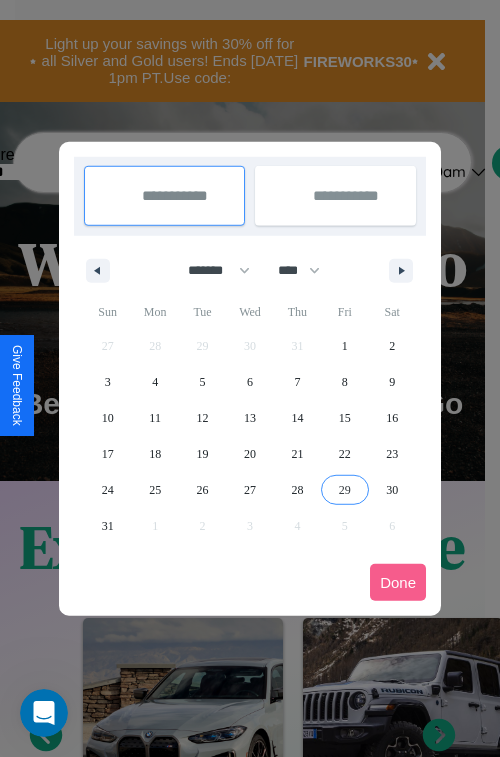 click on "29" at bounding box center [345, 490] 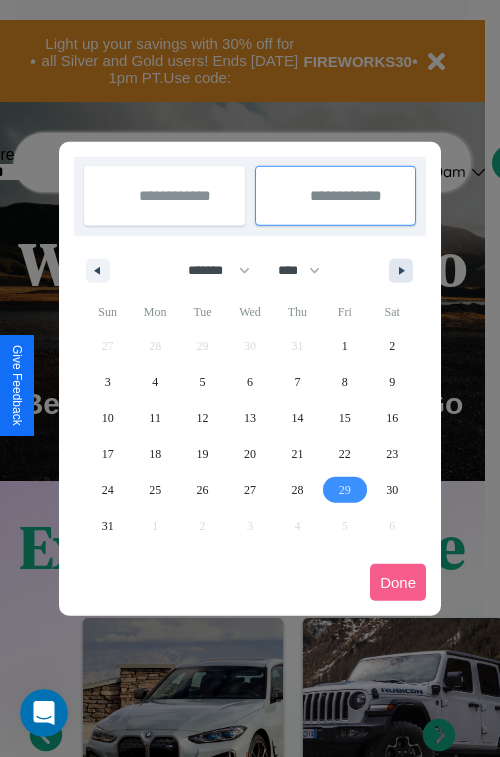 click at bounding box center [405, 271] 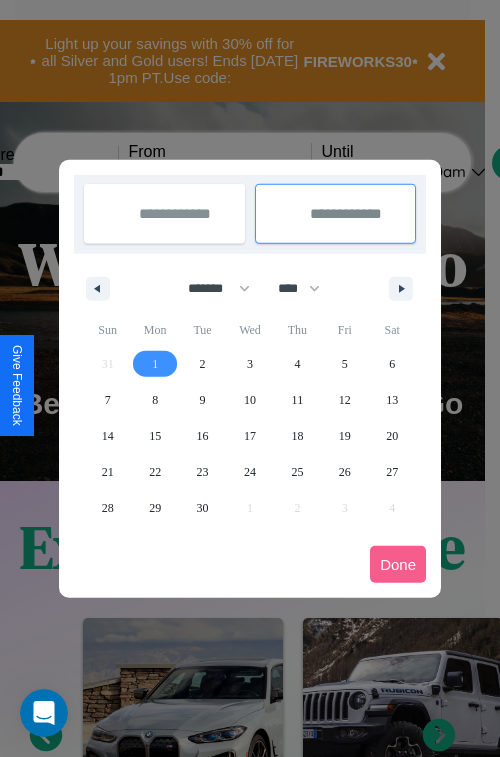 click on "1" at bounding box center [155, 364] 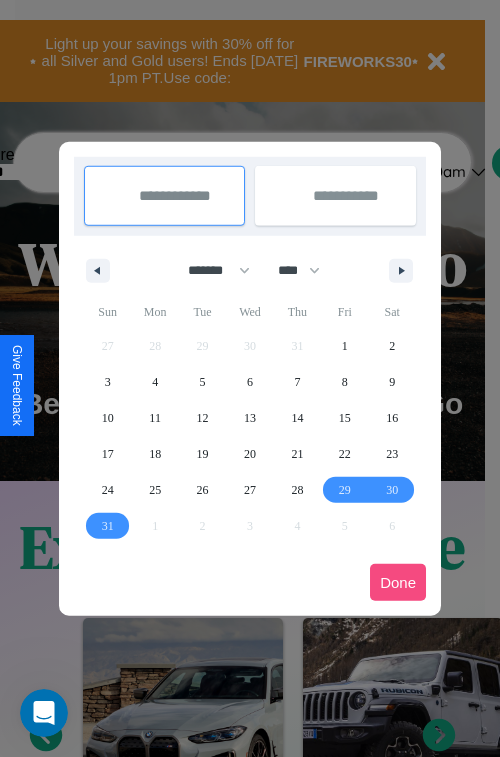 click on "Done" at bounding box center (398, 582) 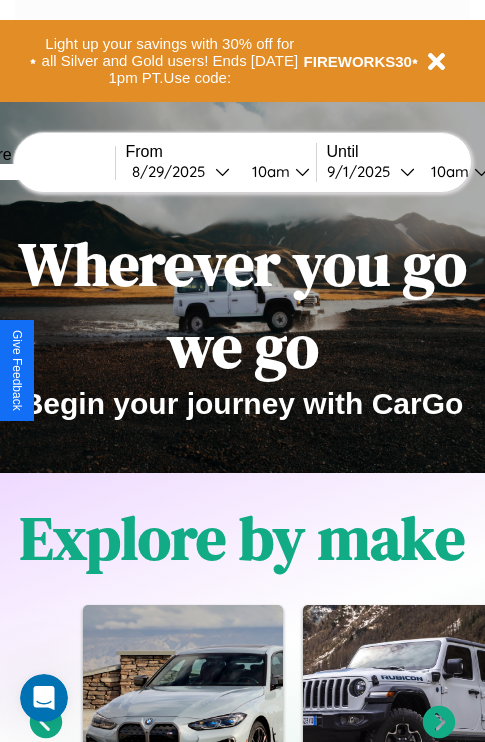 scroll, scrollTop: 0, scrollLeft: 71, axis: horizontal 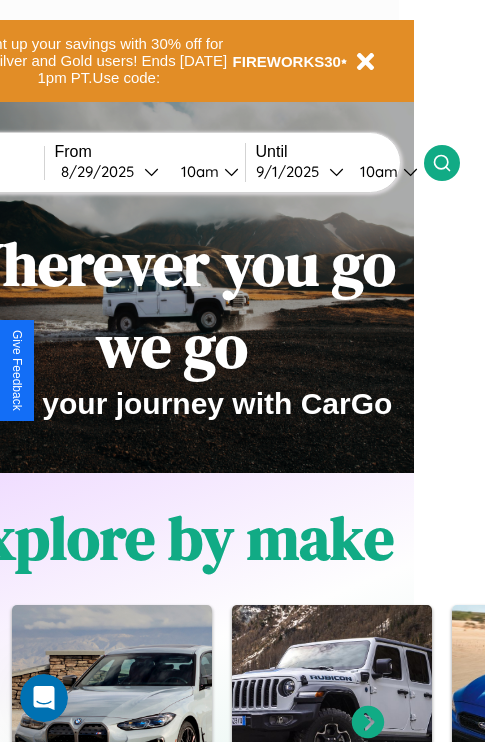 click 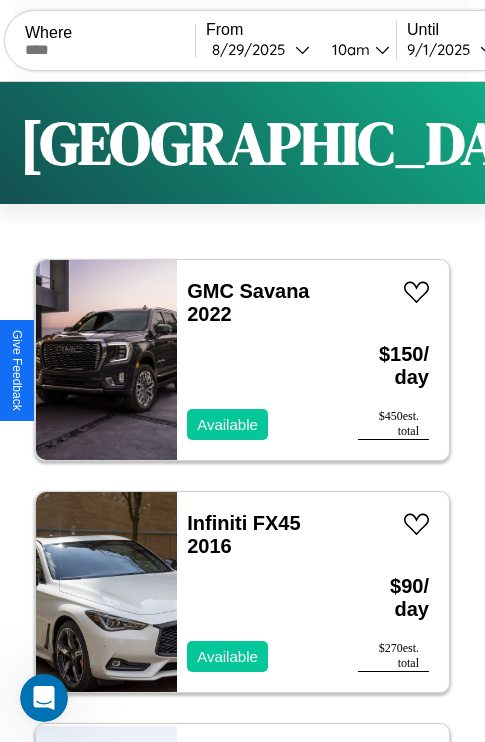 scroll, scrollTop: 66, scrollLeft: 0, axis: vertical 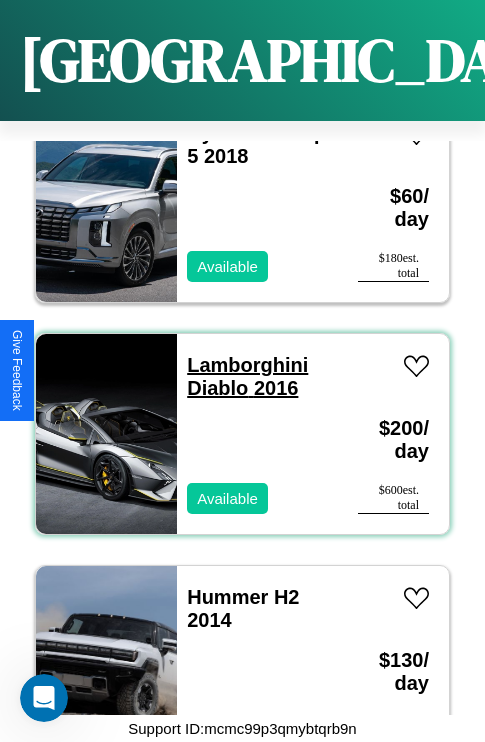 click on "Lamborghini   Diablo   2016" at bounding box center [247, 376] 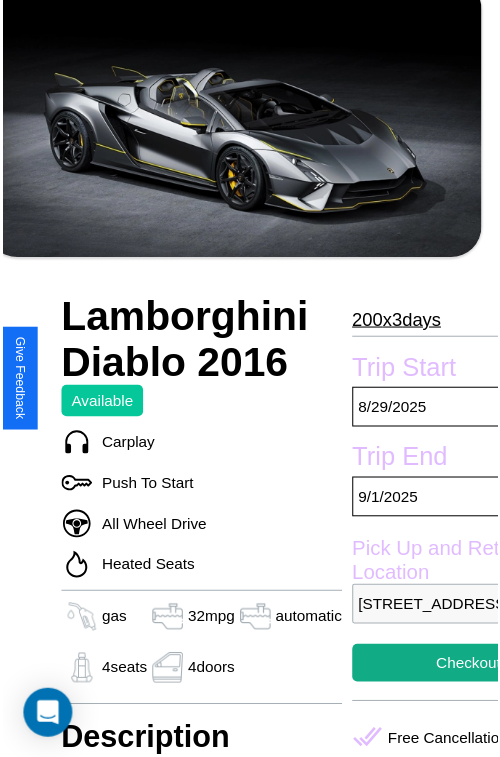 scroll, scrollTop: 550, scrollLeft: 84, axis: both 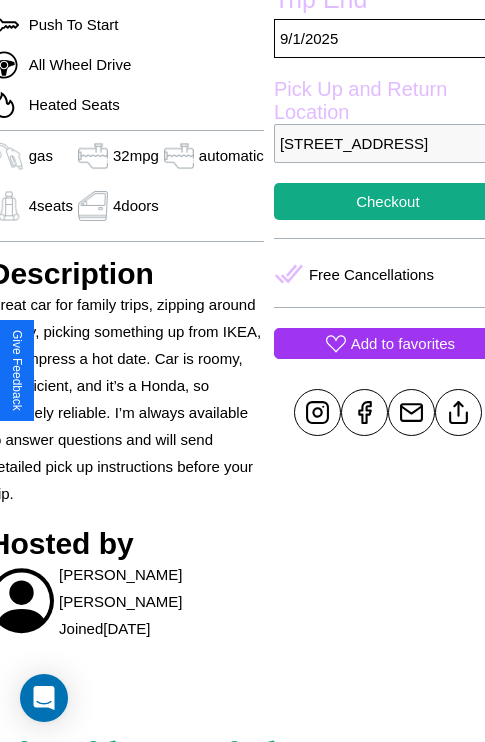 click on "Add to favorites" at bounding box center [403, 343] 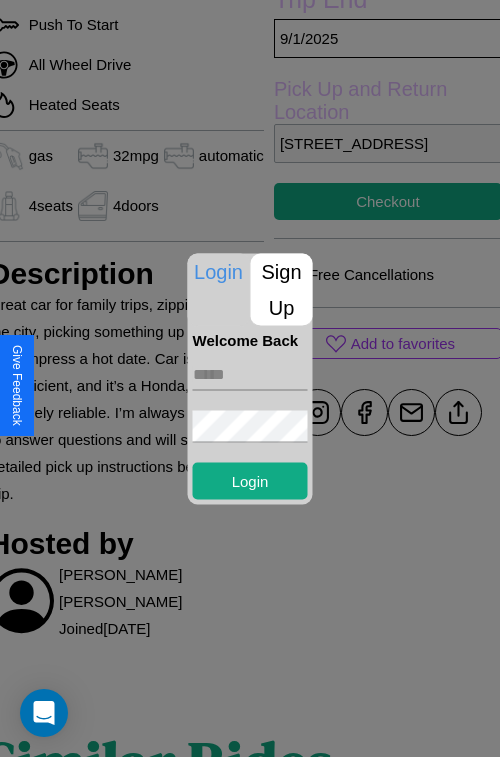click on "Sign Up" at bounding box center (282, 289) 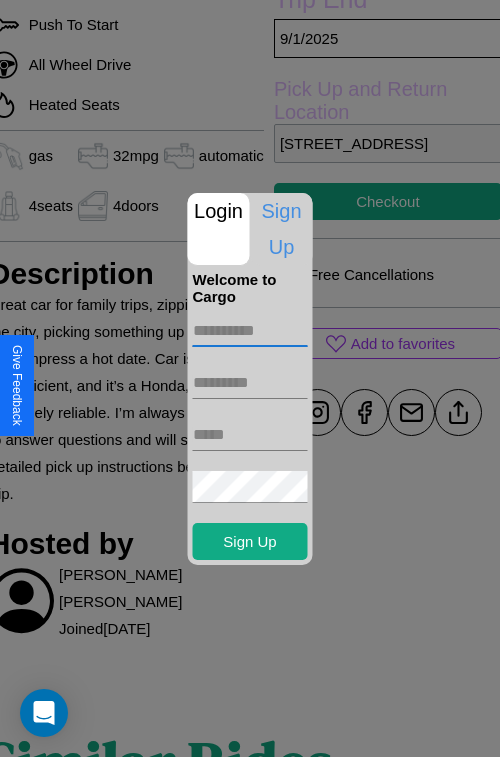 click at bounding box center (250, 331) 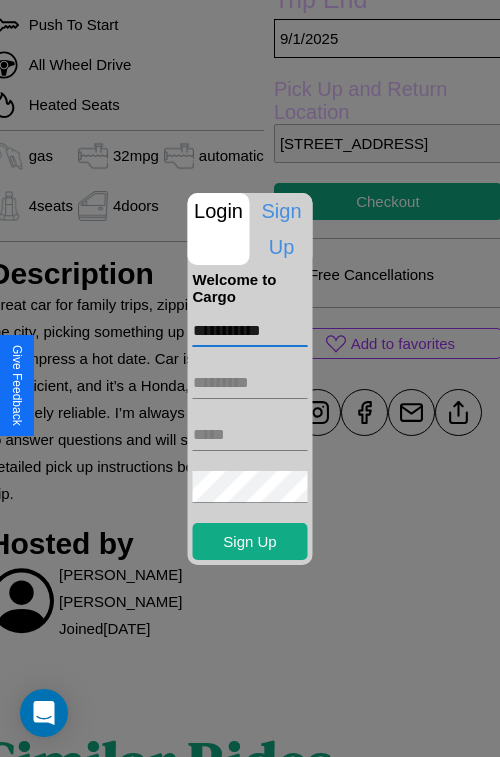 type on "**********" 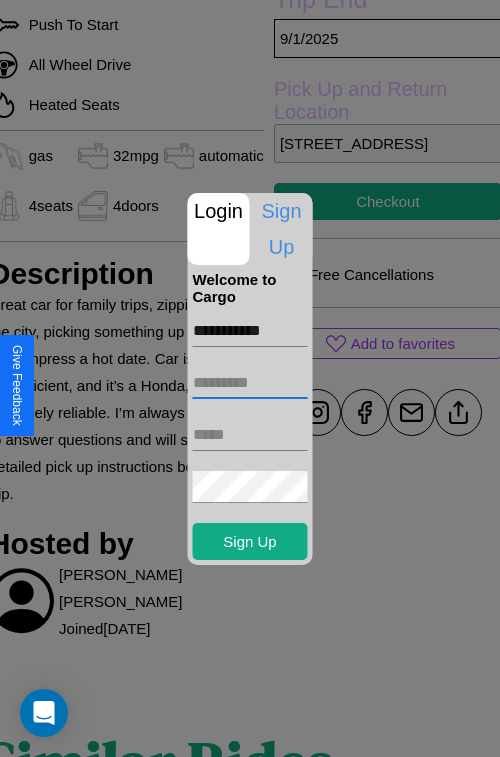 click at bounding box center (250, 383) 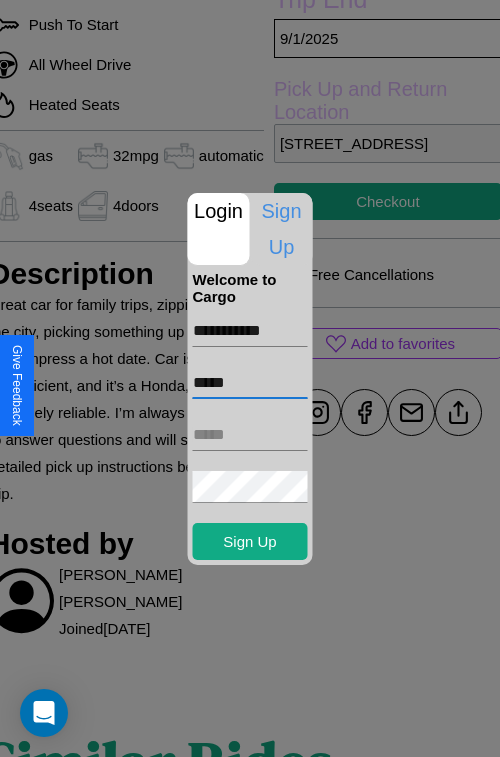 type on "*****" 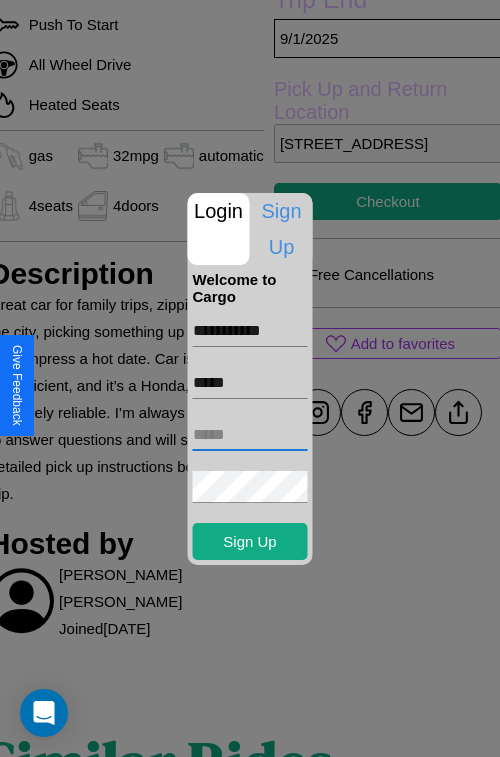 click at bounding box center (250, 435) 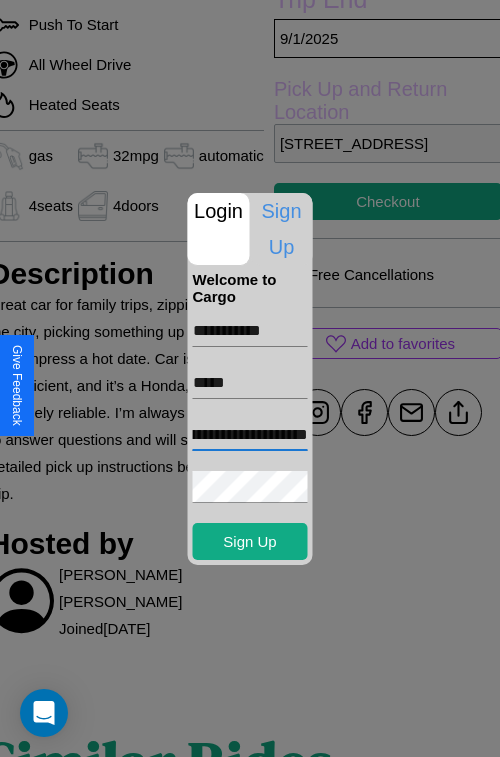 scroll, scrollTop: 0, scrollLeft: 83, axis: horizontal 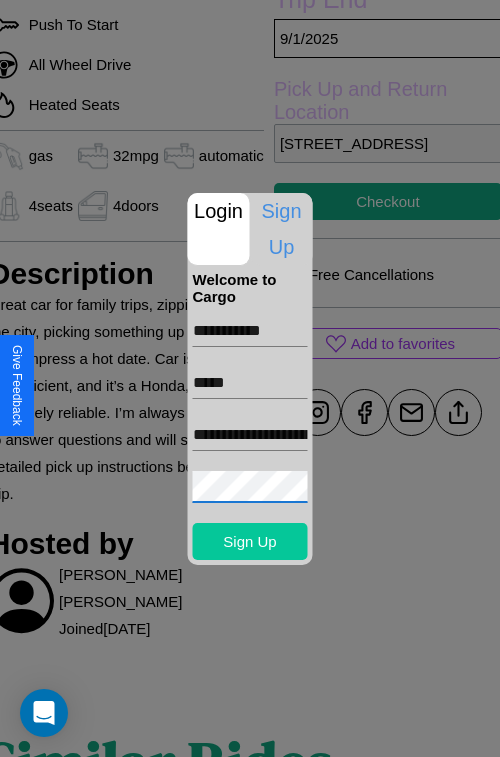 click on "Sign Up" at bounding box center (250, 541) 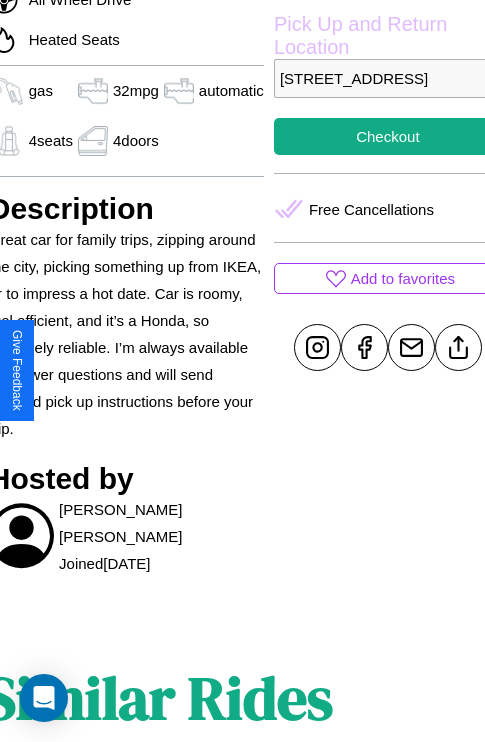 scroll, scrollTop: 619, scrollLeft: 84, axis: both 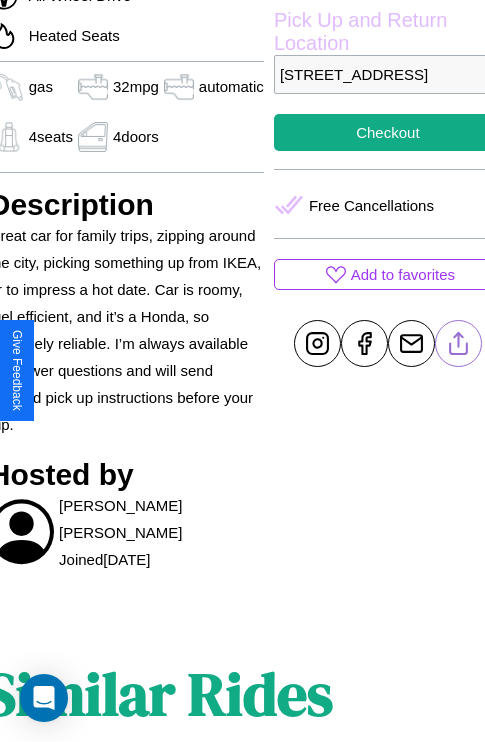 click 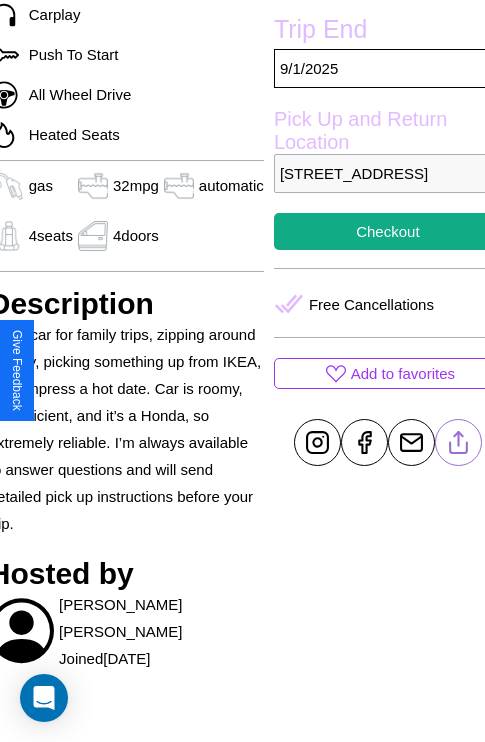 scroll, scrollTop: 408, scrollLeft: 84, axis: both 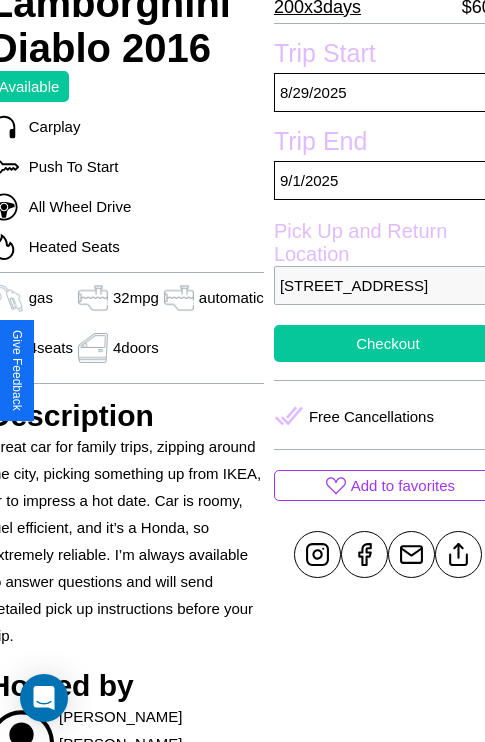 click on "Checkout" at bounding box center [388, 343] 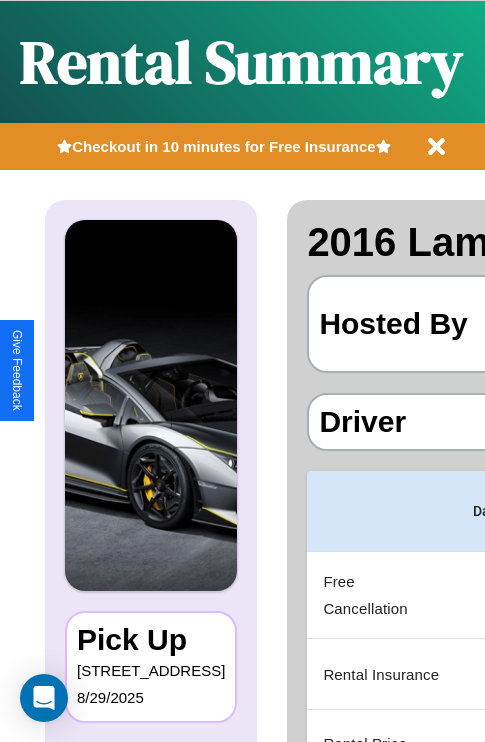 scroll, scrollTop: 0, scrollLeft: 378, axis: horizontal 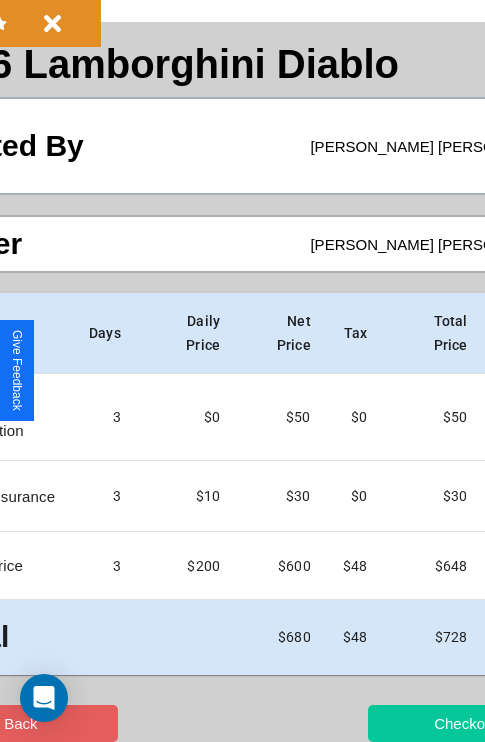 click on "Checkout" at bounding box center [465, 723] 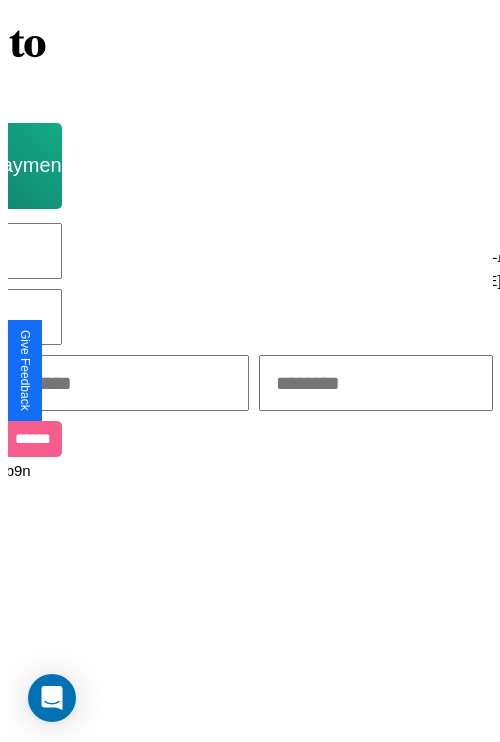scroll, scrollTop: 0, scrollLeft: 0, axis: both 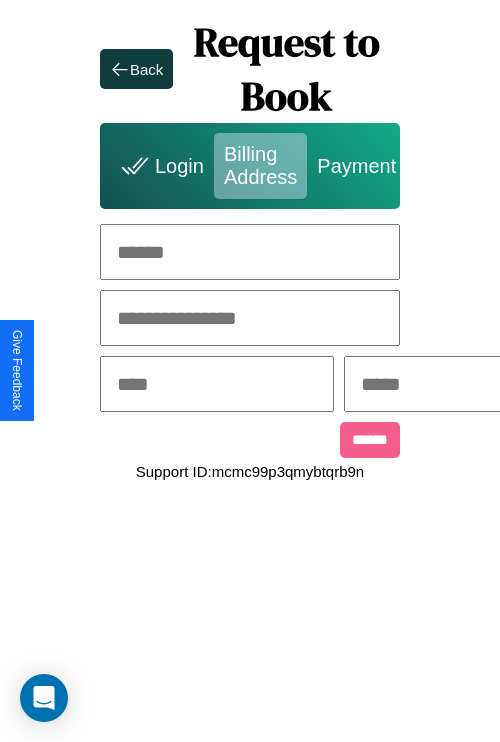 click at bounding box center (250, 252) 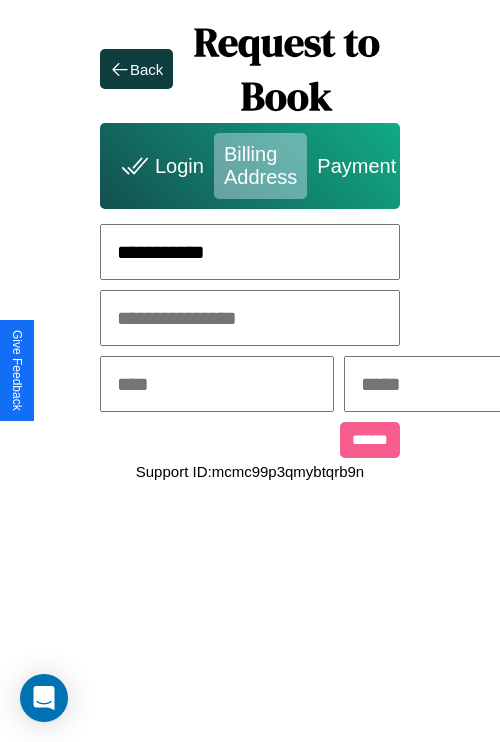 type on "**********" 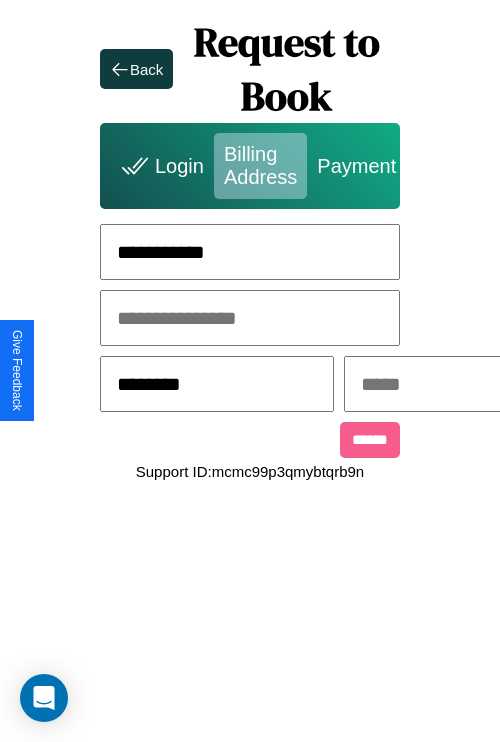 type on "********" 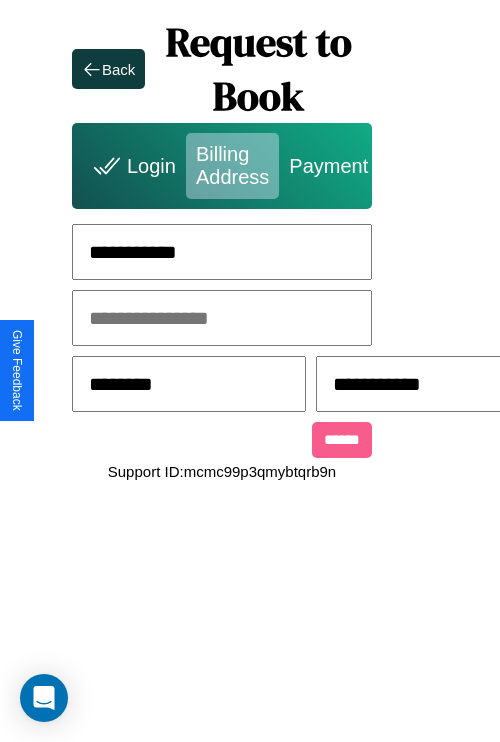 scroll, scrollTop: 0, scrollLeft: 517, axis: horizontal 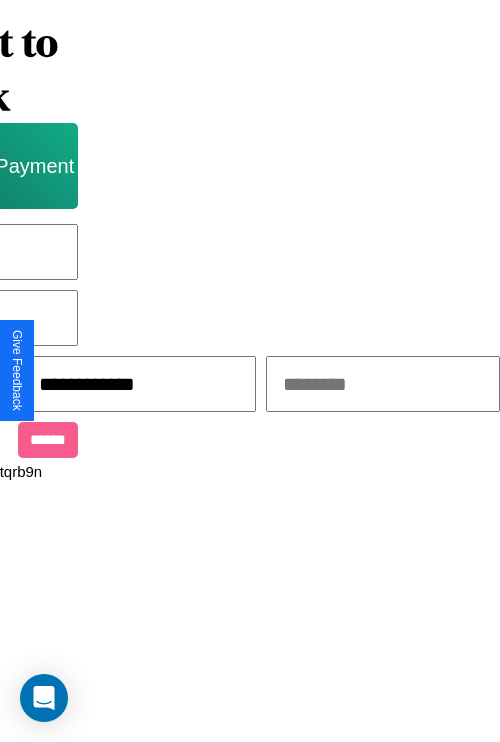 type on "**********" 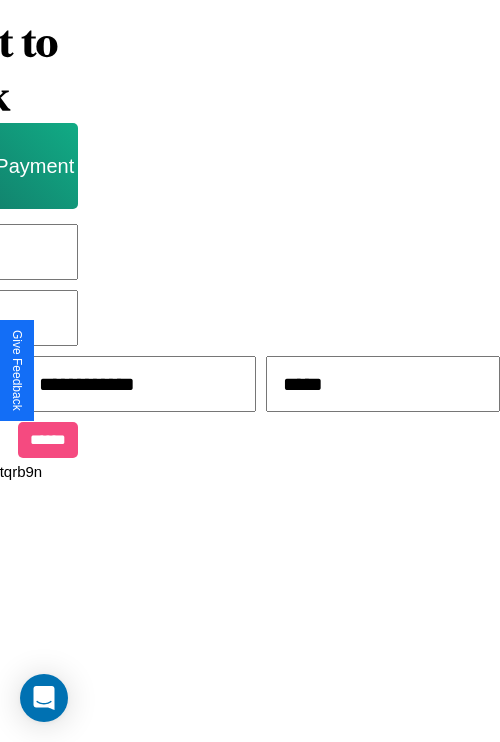 scroll, scrollTop: 0, scrollLeft: 340, axis: horizontal 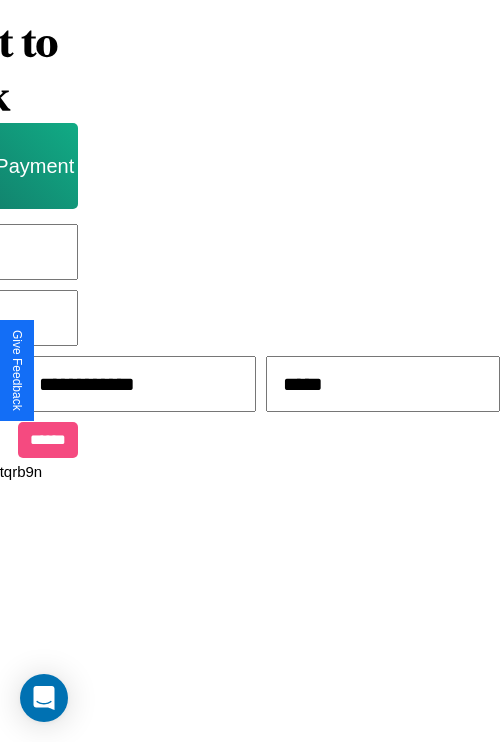 type on "*****" 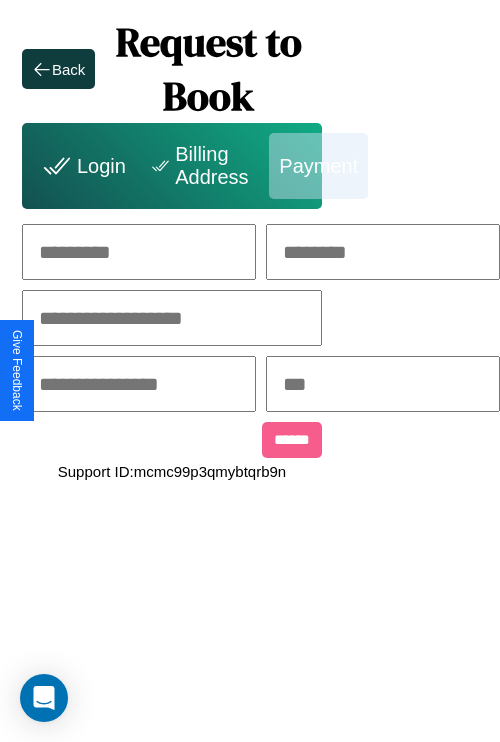 scroll, scrollTop: 0, scrollLeft: 208, axis: horizontal 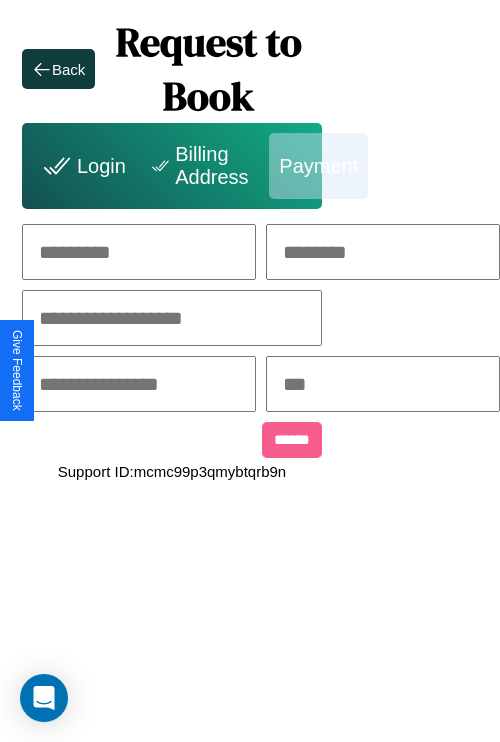 click at bounding box center [139, 252] 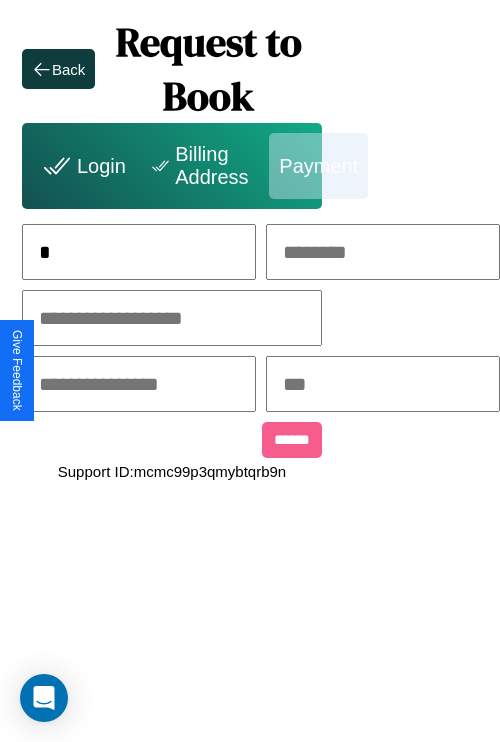 scroll, scrollTop: 0, scrollLeft: 127, axis: horizontal 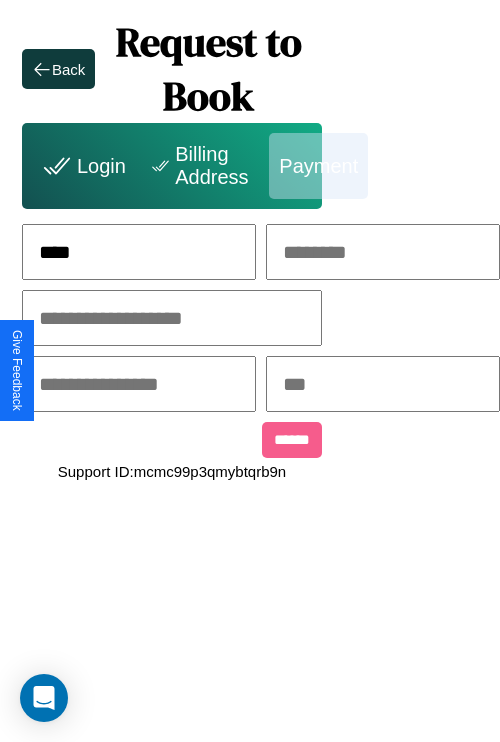 type on "****" 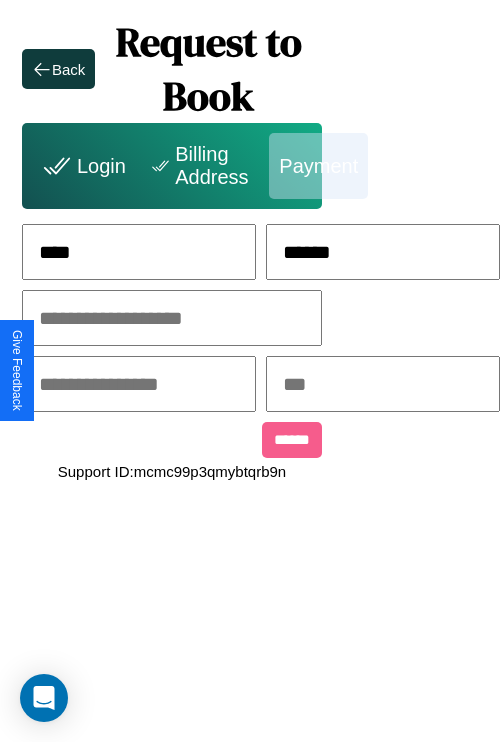 type on "******" 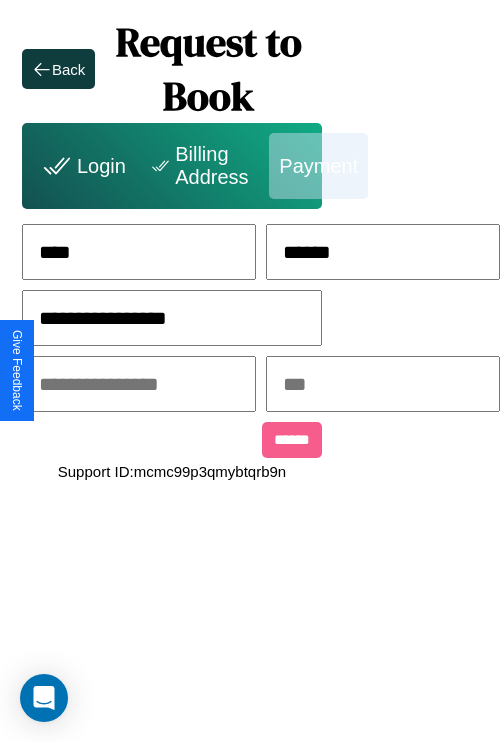 type on "**********" 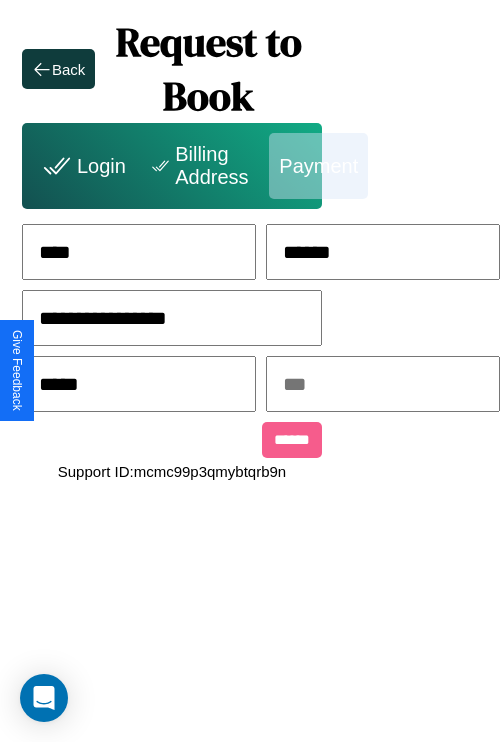 type on "*****" 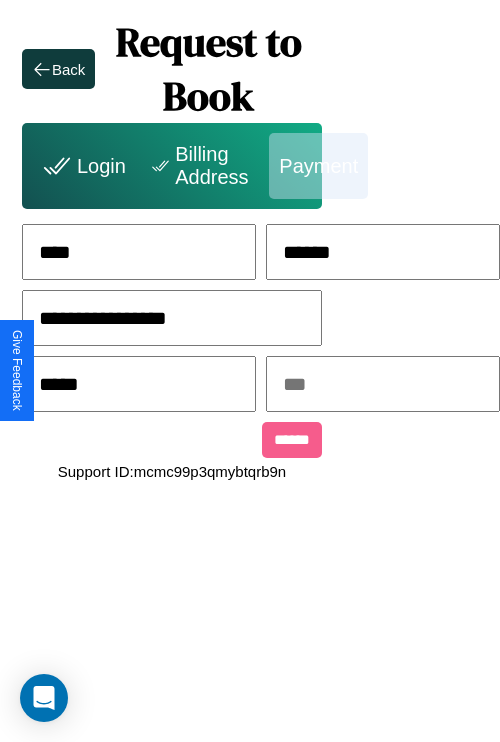 click at bounding box center [383, 384] 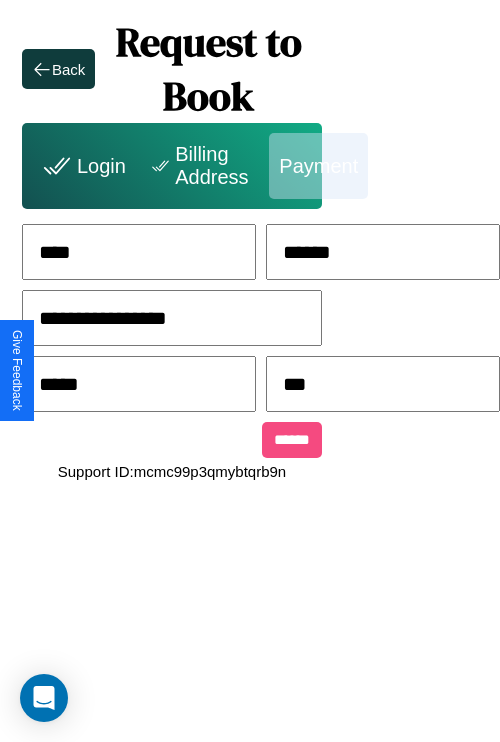 type on "***" 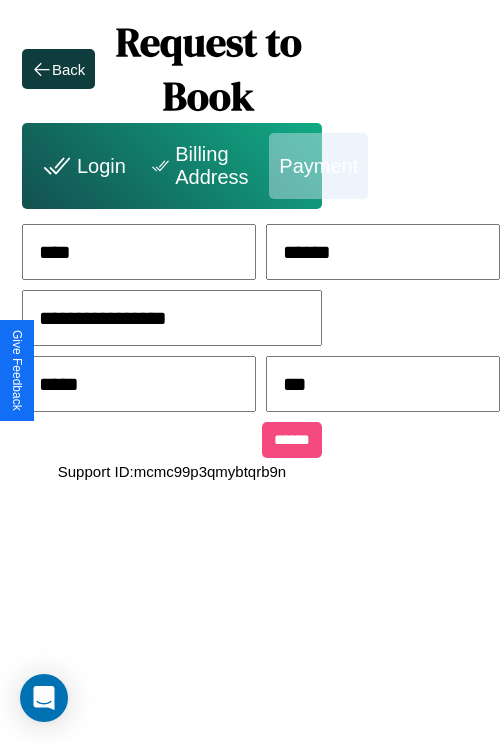 click on "******" at bounding box center (292, 440) 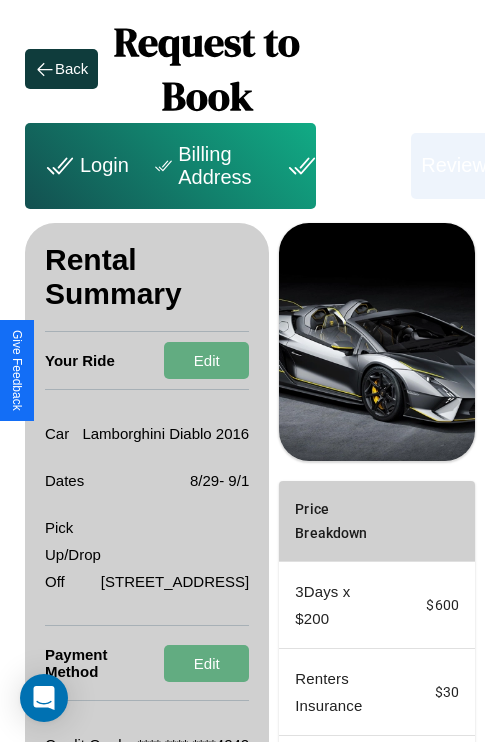 scroll, scrollTop: 328, scrollLeft: 72, axis: both 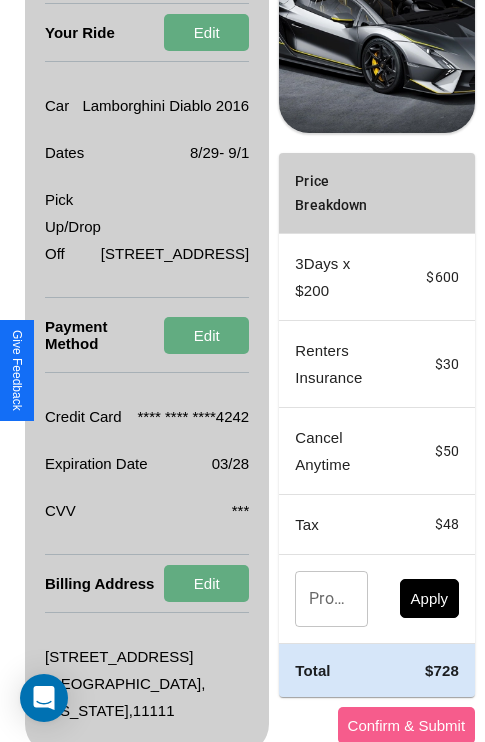 click on "Promo Code" at bounding box center [320, 599] 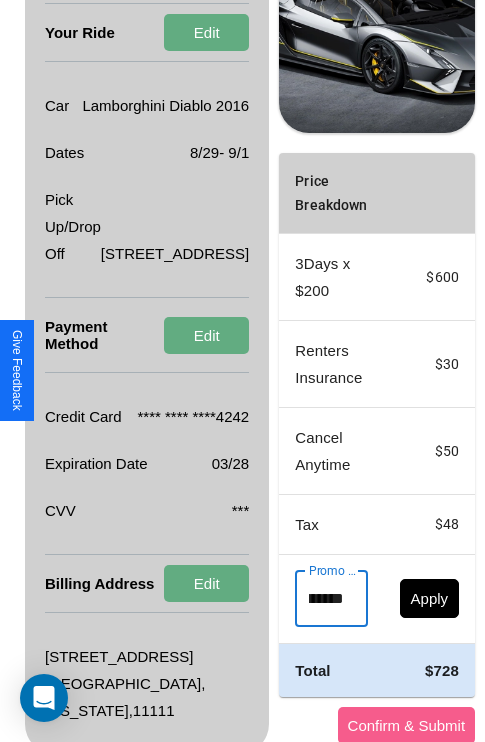 scroll, scrollTop: 0, scrollLeft: 71, axis: horizontal 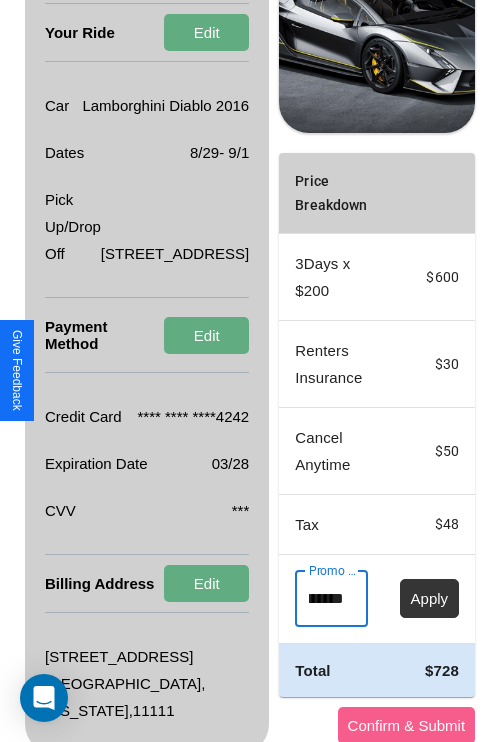 type on "**********" 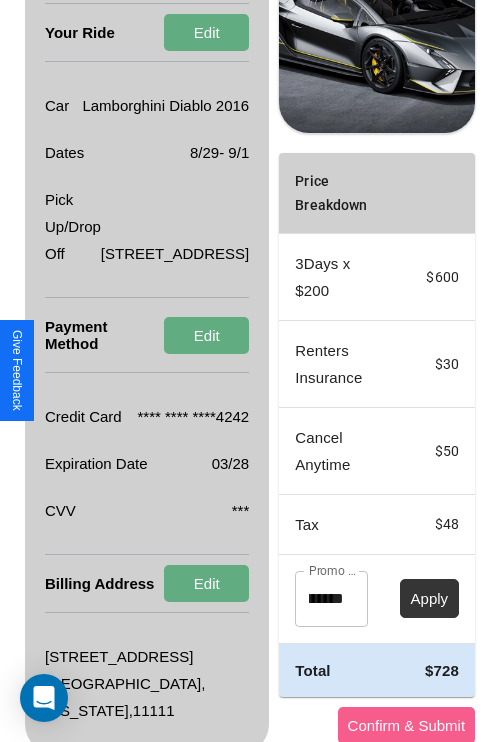 scroll, scrollTop: 0, scrollLeft: 0, axis: both 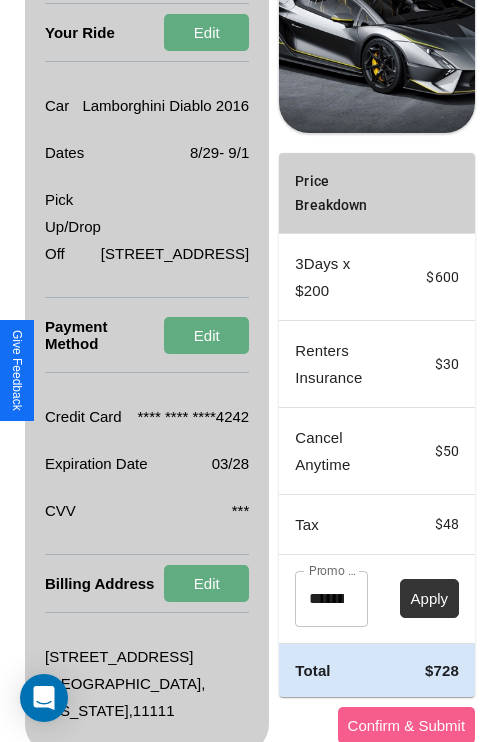 click on "Apply" at bounding box center (430, 598) 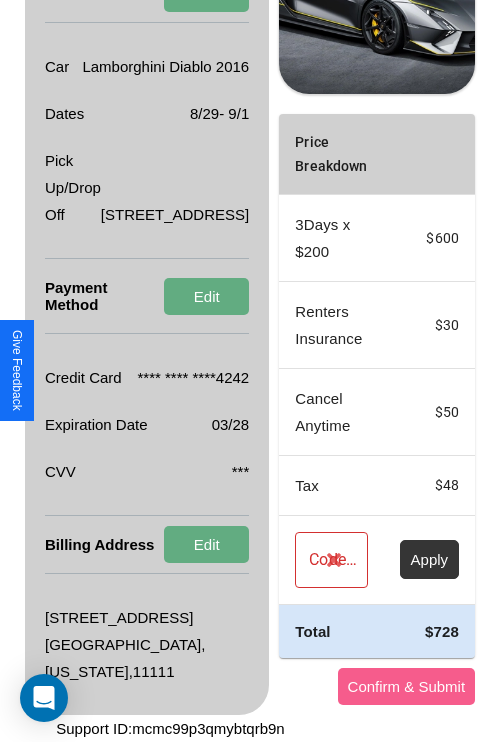 scroll, scrollTop: 482, scrollLeft: 72, axis: both 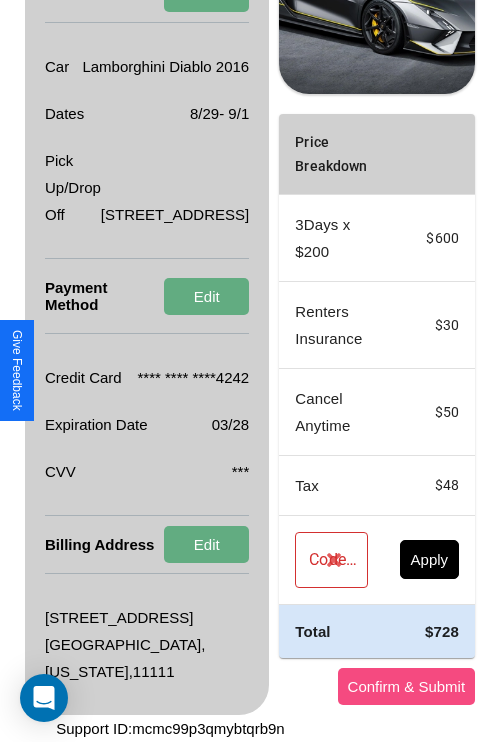 click on "Confirm & Submit" at bounding box center [407, 686] 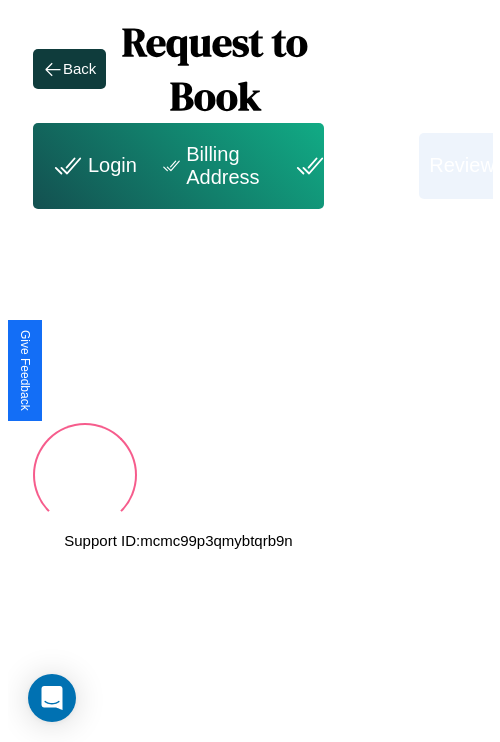scroll, scrollTop: 0, scrollLeft: 72, axis: horizontal 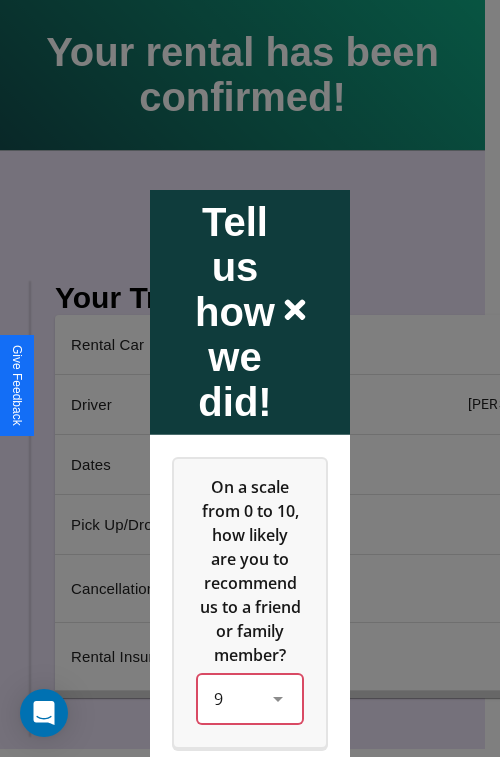 click on "9" at bounding box center (250, 698) 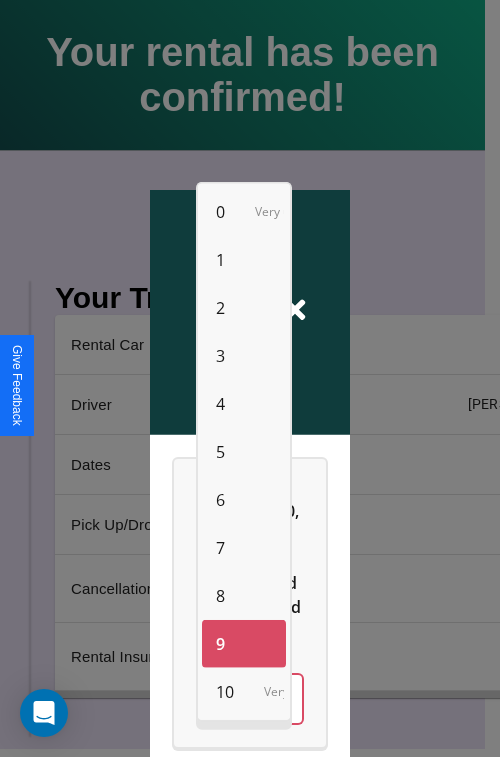click on "2" at bounding box center (220, 308) 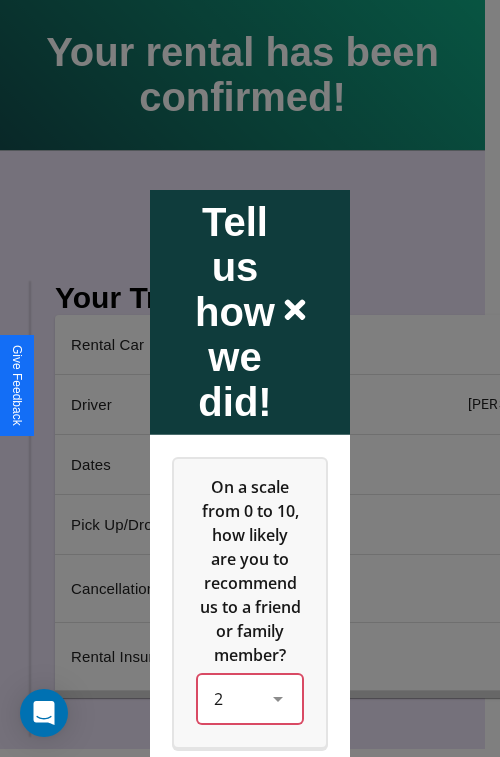 scroll, scrollTop: 334, scrollLeft: 0, axis: vertical 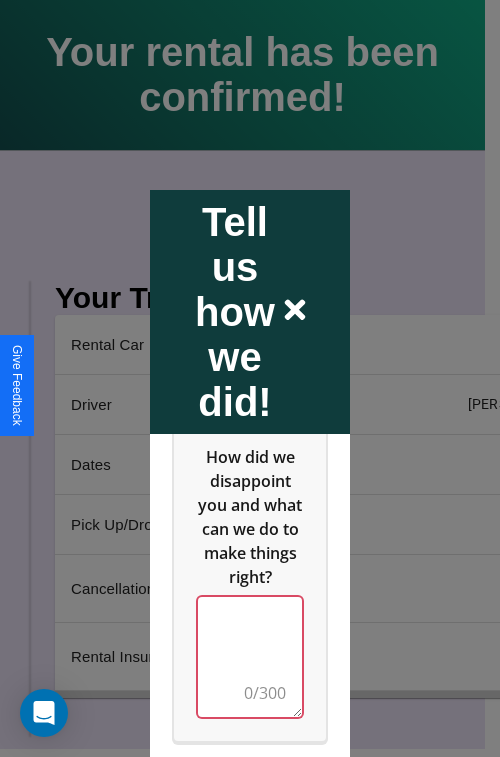 click at bounding box center [250, 656] 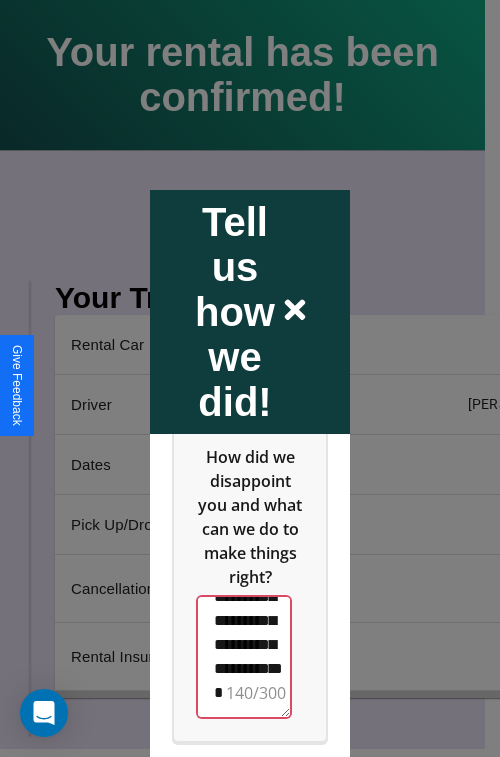 scroll, scrollTop: 564, scrollLeft: 0, axis: vertical 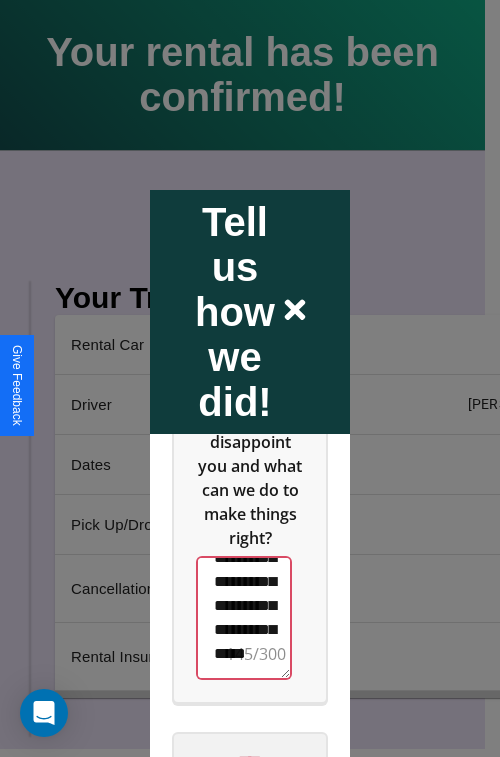 type on "**********" 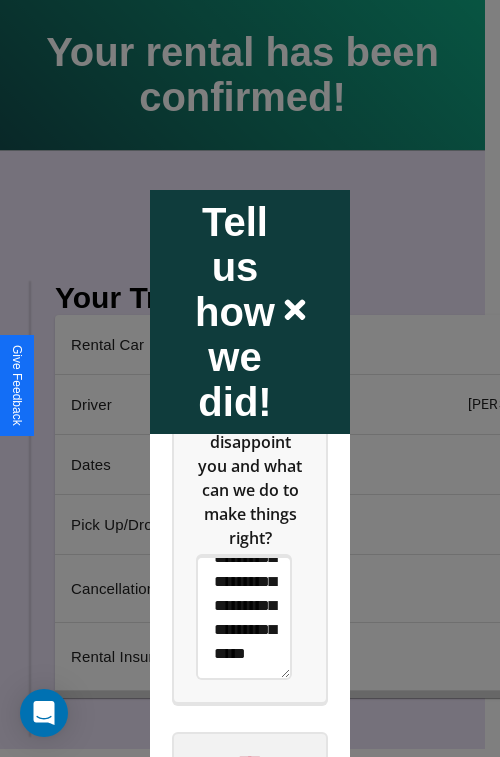 click on "****" at bounding box center (250, 761) 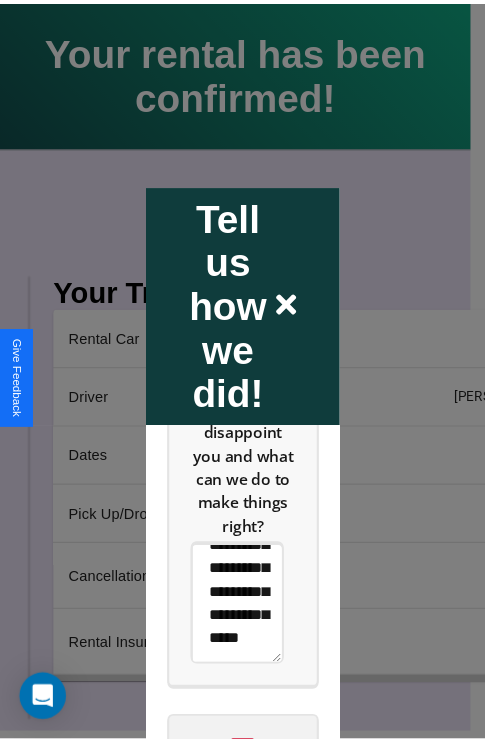 scroll, scrollTop: 0, scrollLeft: 0, axis: both 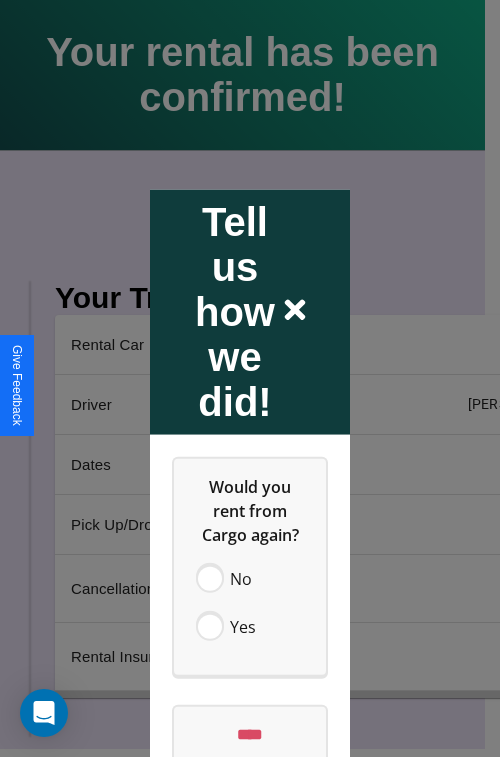 click at bounding box center [250, 378] 